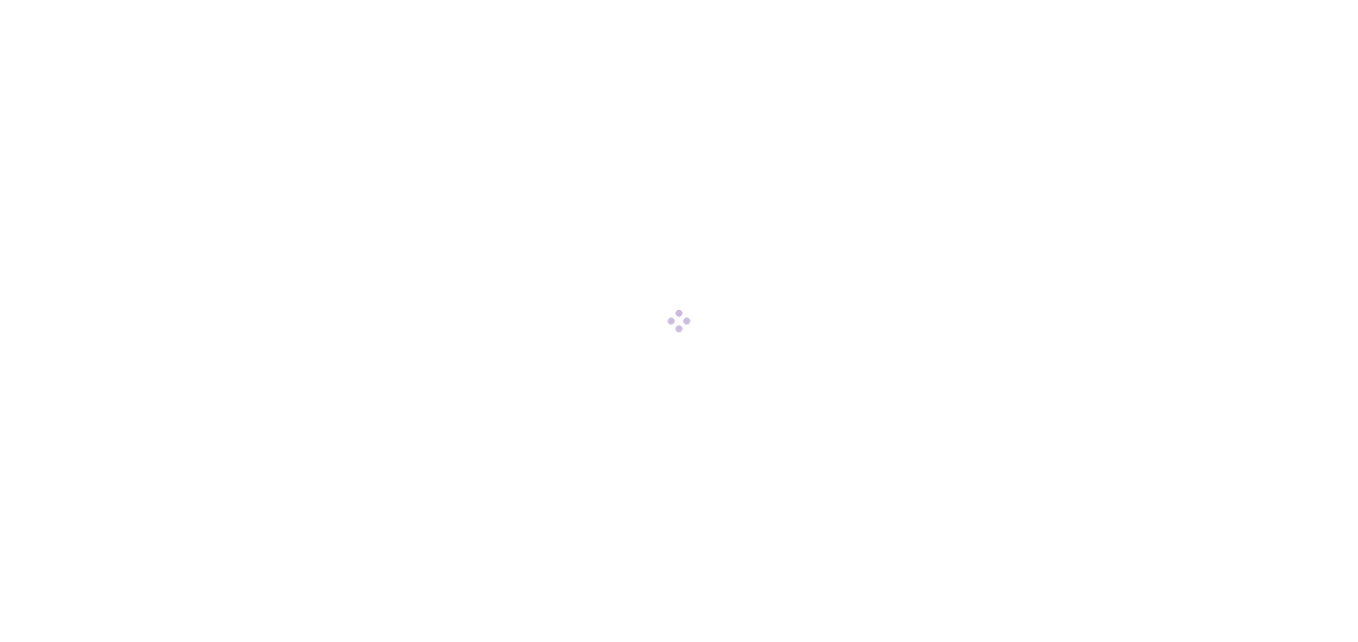 scroll, scrollTop: 0, scrollLeft: 0, axis: both 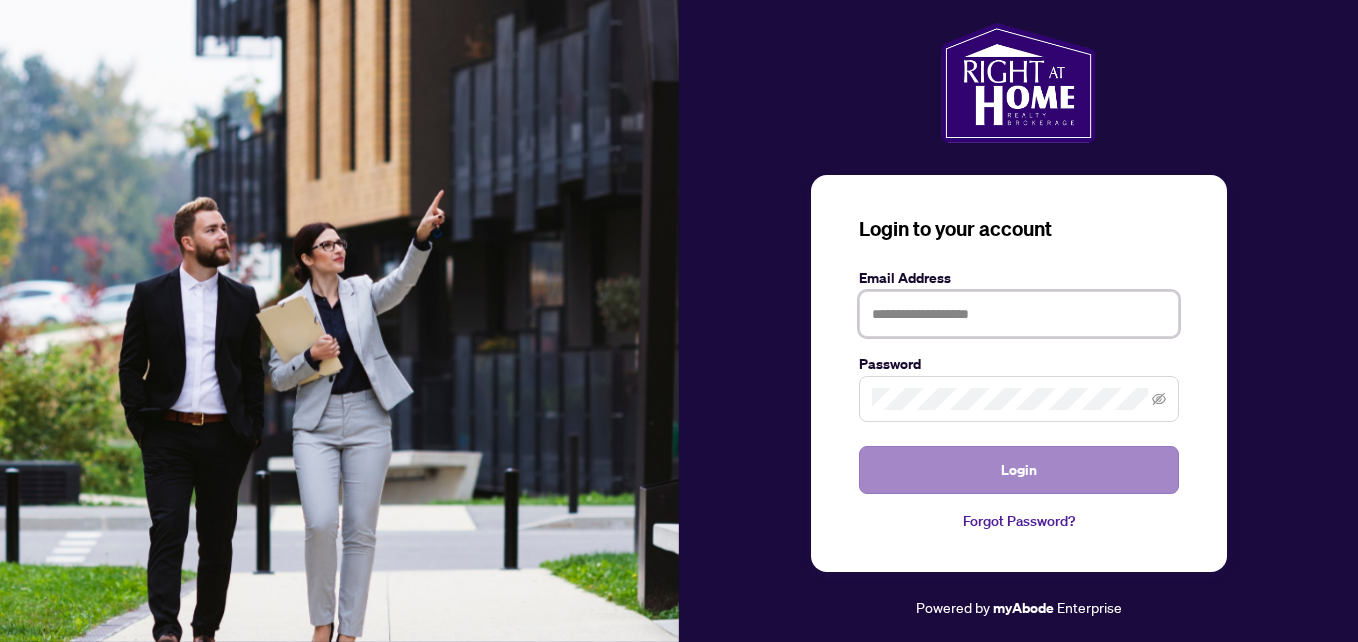 type on "**********" 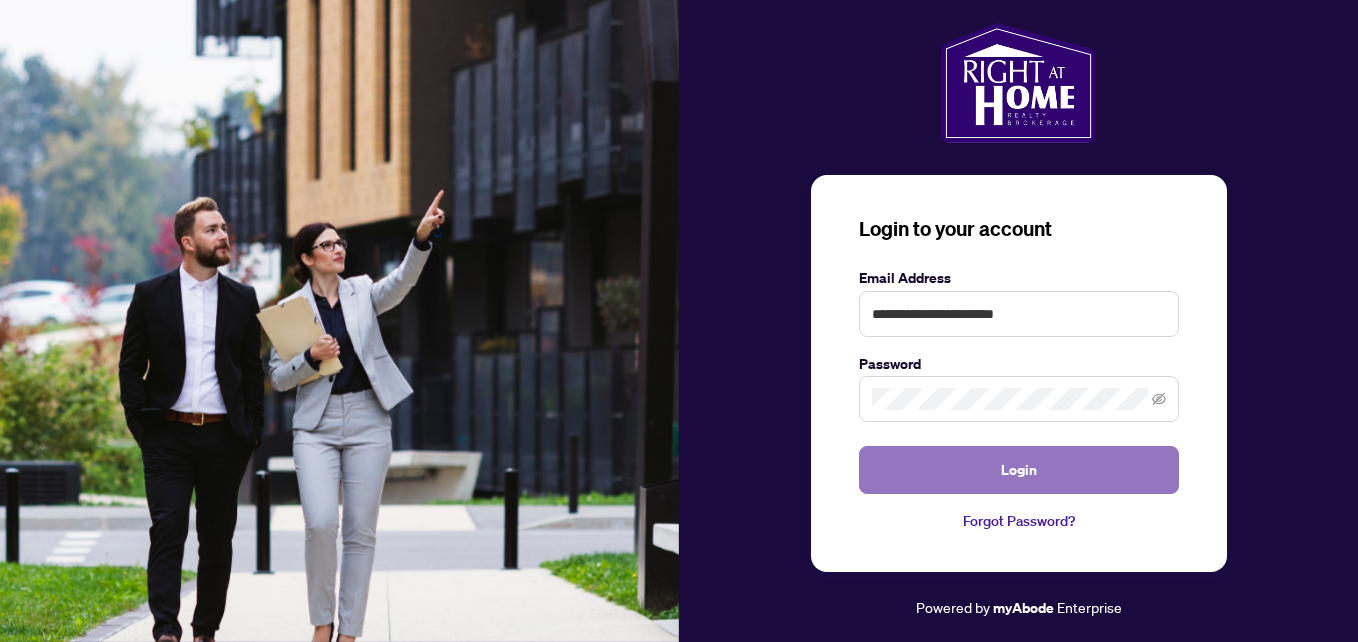 click on "Login" at bounding box center (1019, 470) 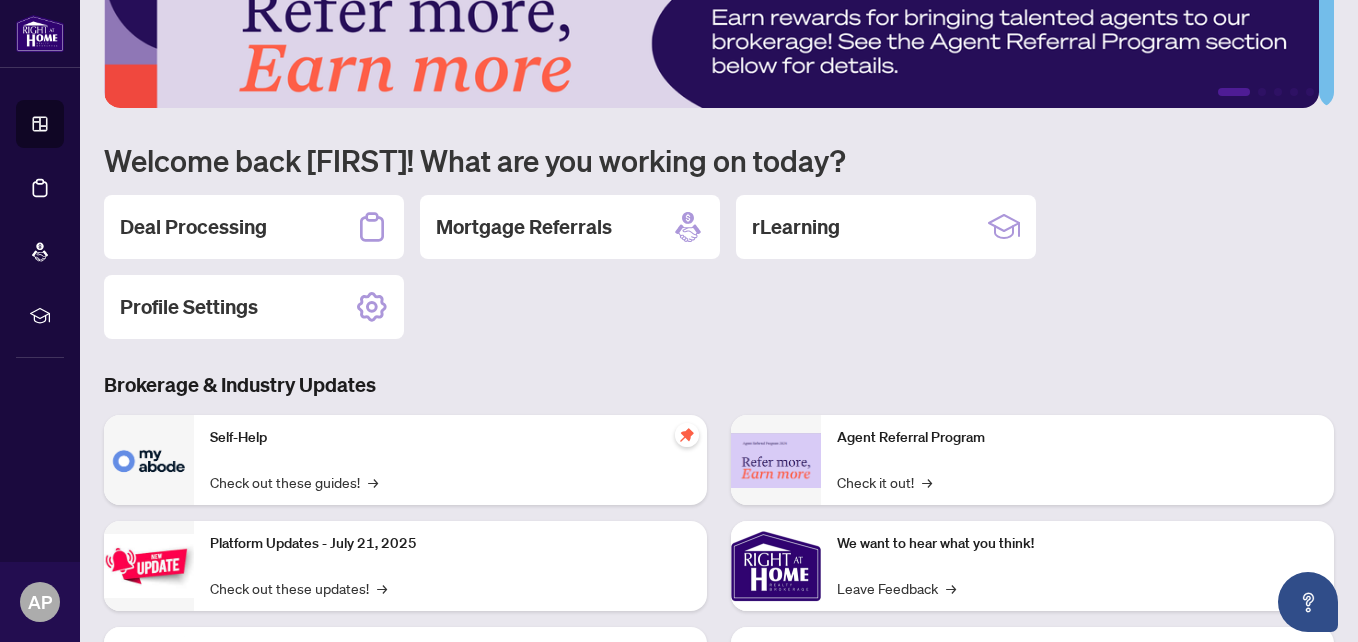 scroll, scrollTop: 0, scrollLeft: 0, axis: both 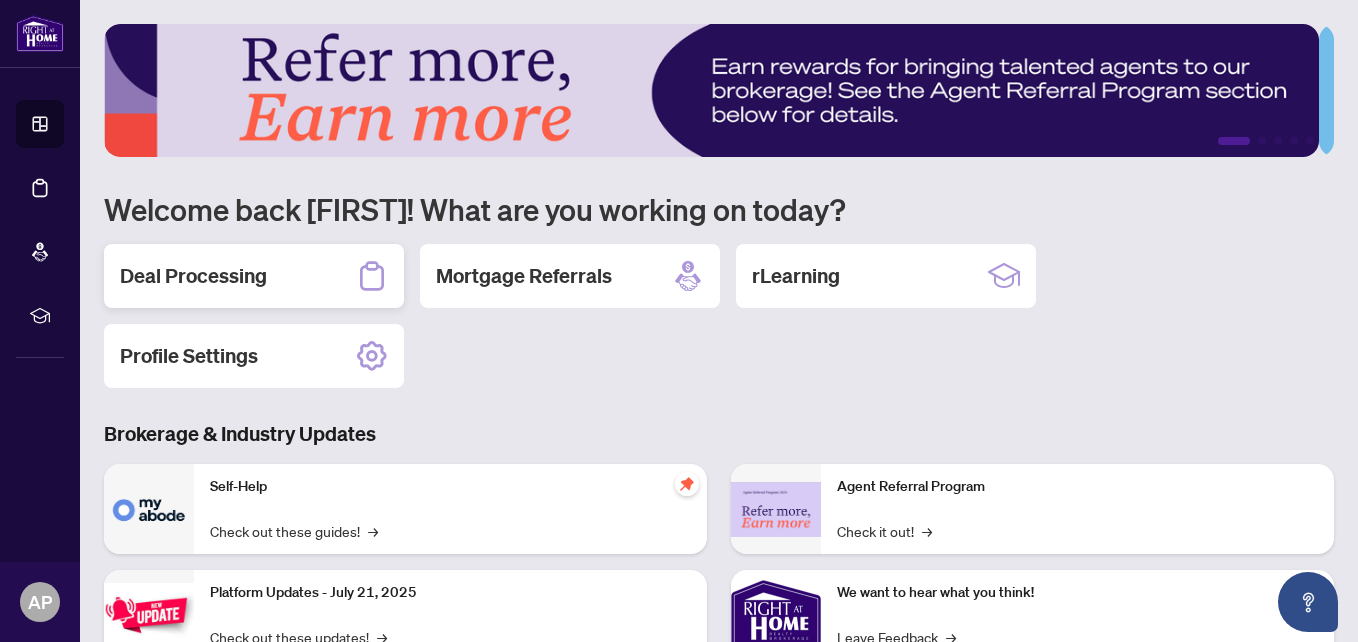 click on "Deal Processing" at bounding box center [254, 276] 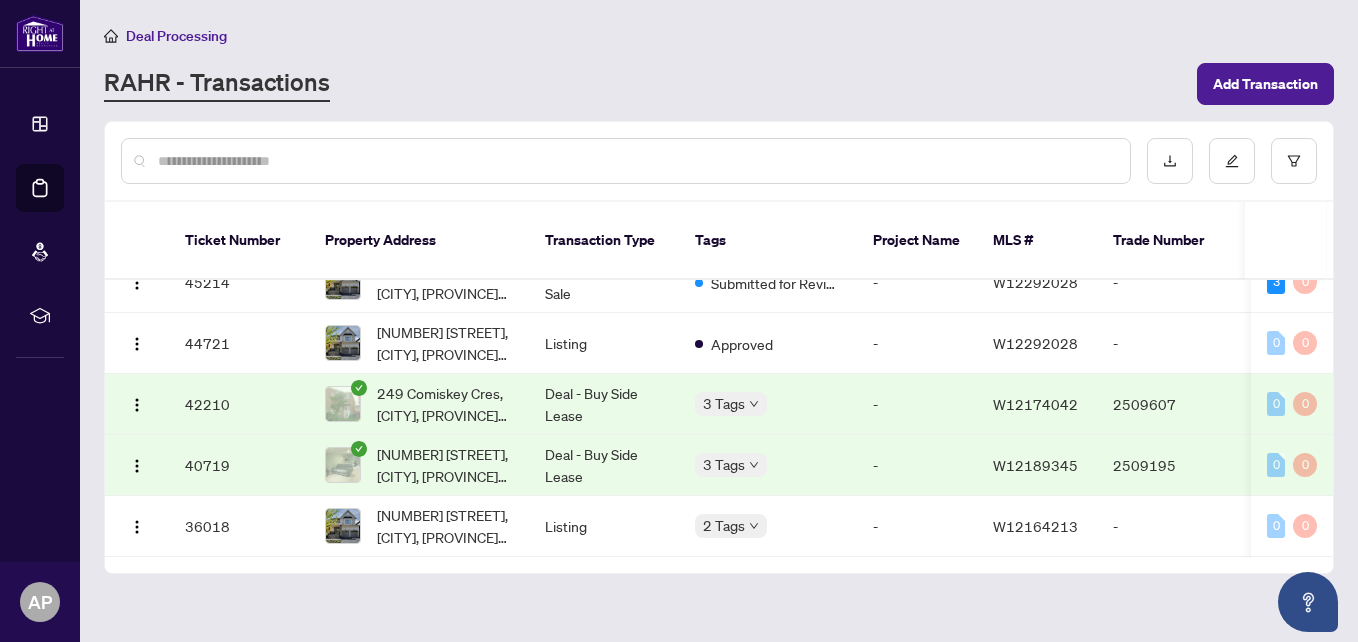 scroll, scrollTop: 0, scrollLeft: 0, axis: both 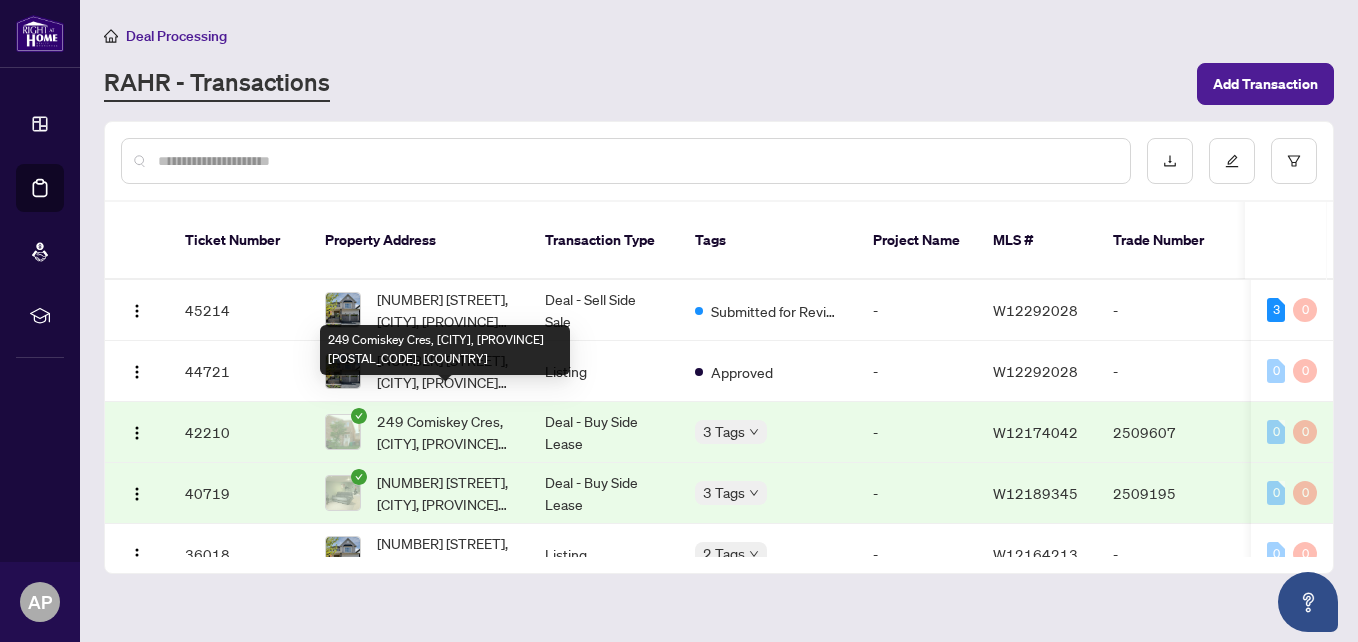 click on "249 Comiskey Cres, [CITY], [PROVINCE] [POSTAL_CODE], [COUNTRY]" at bounding box center (445, 432) 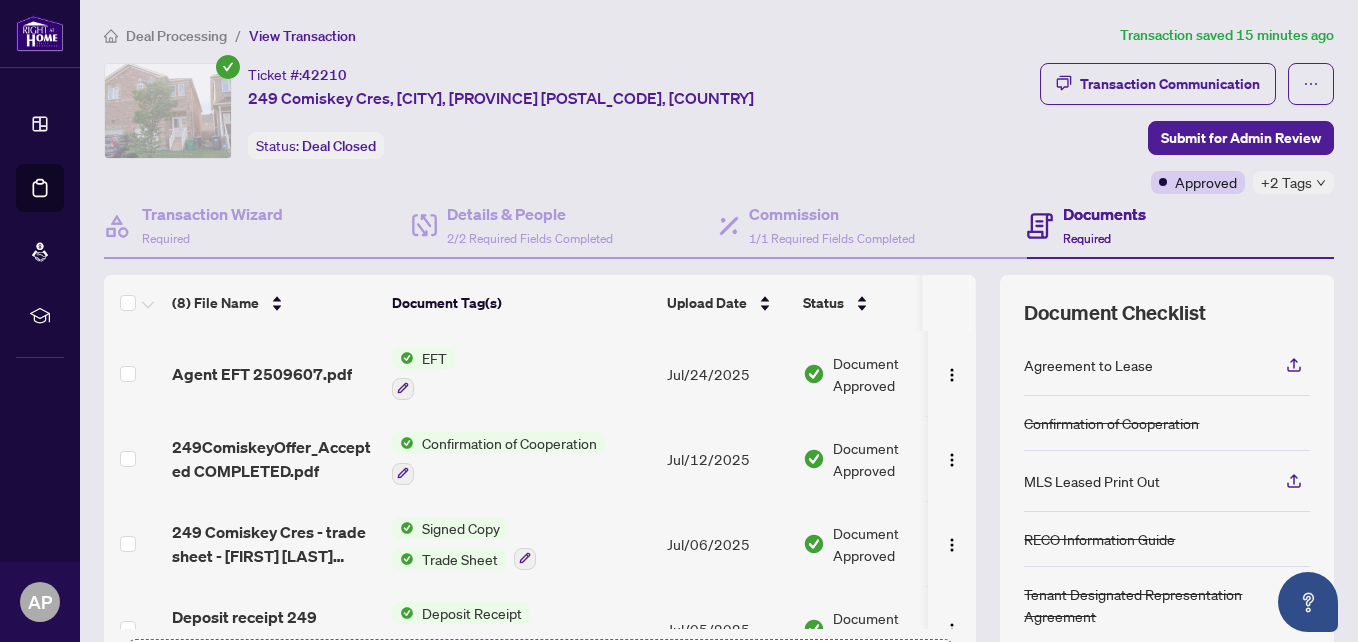 scroll, scrollTop: 100, scrollLeft: 0, axis: vertical 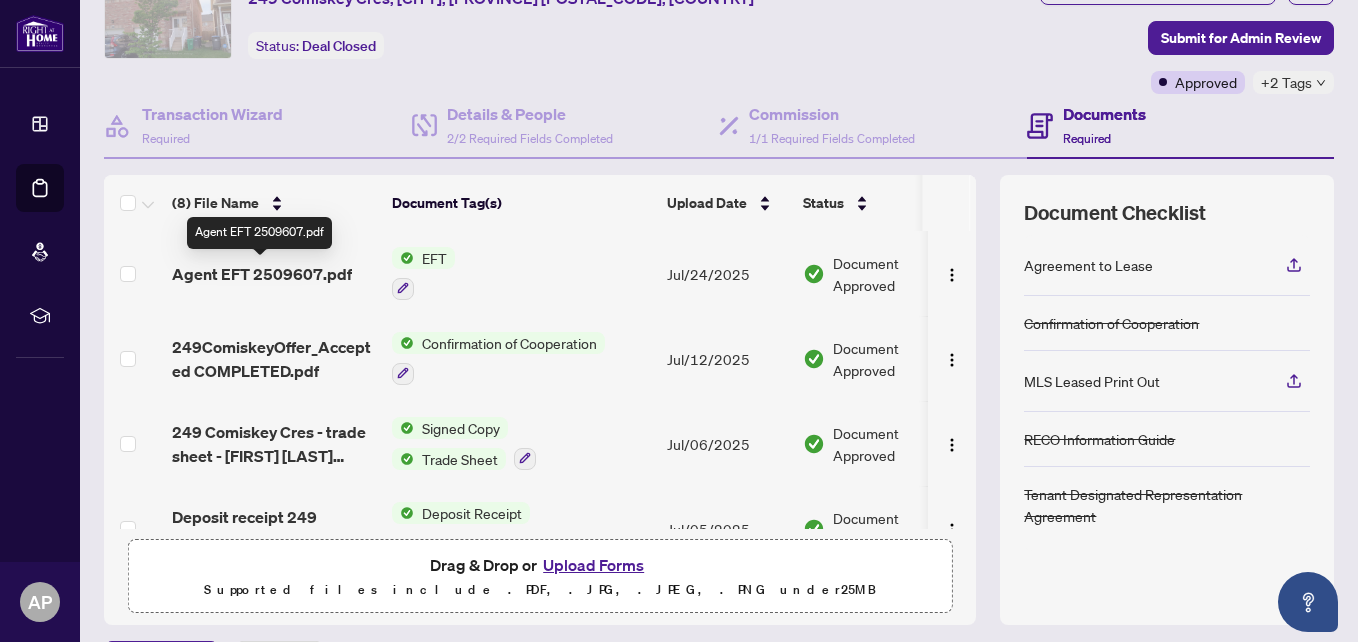 click on "Agent EFT 2509607.pdf" at bounding box center [262, 274] 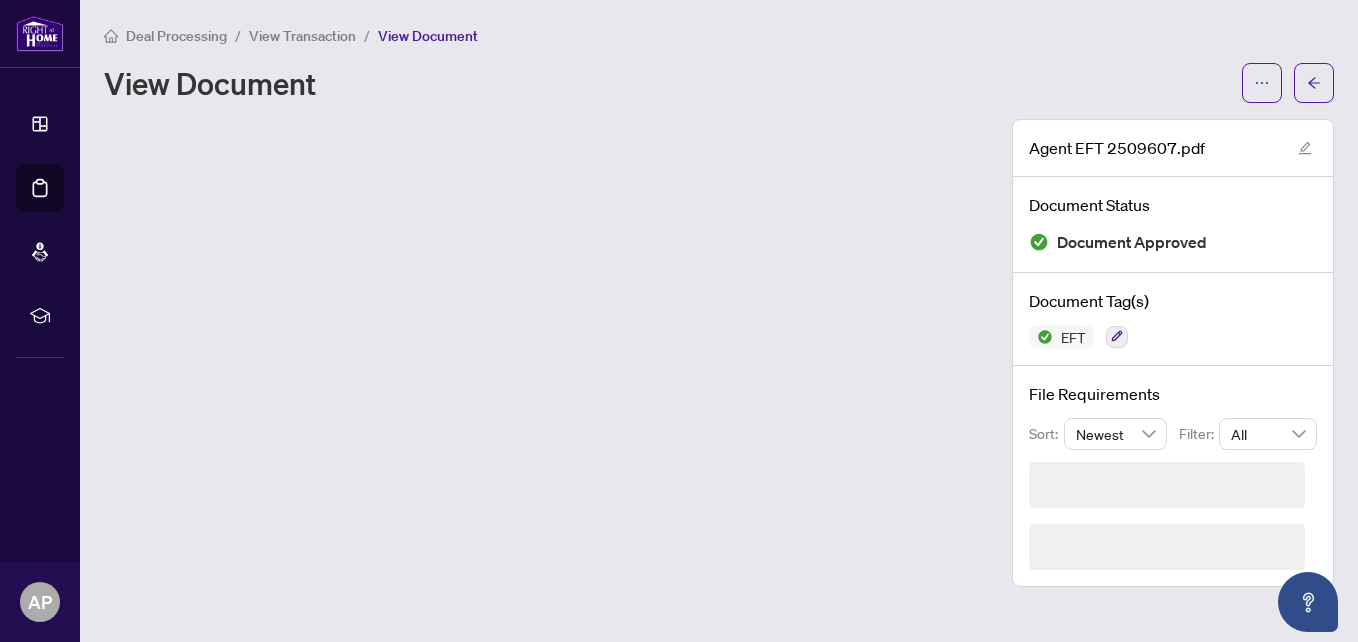 scroll, scrollTop: 0, scrollLeft: 0, axis: both 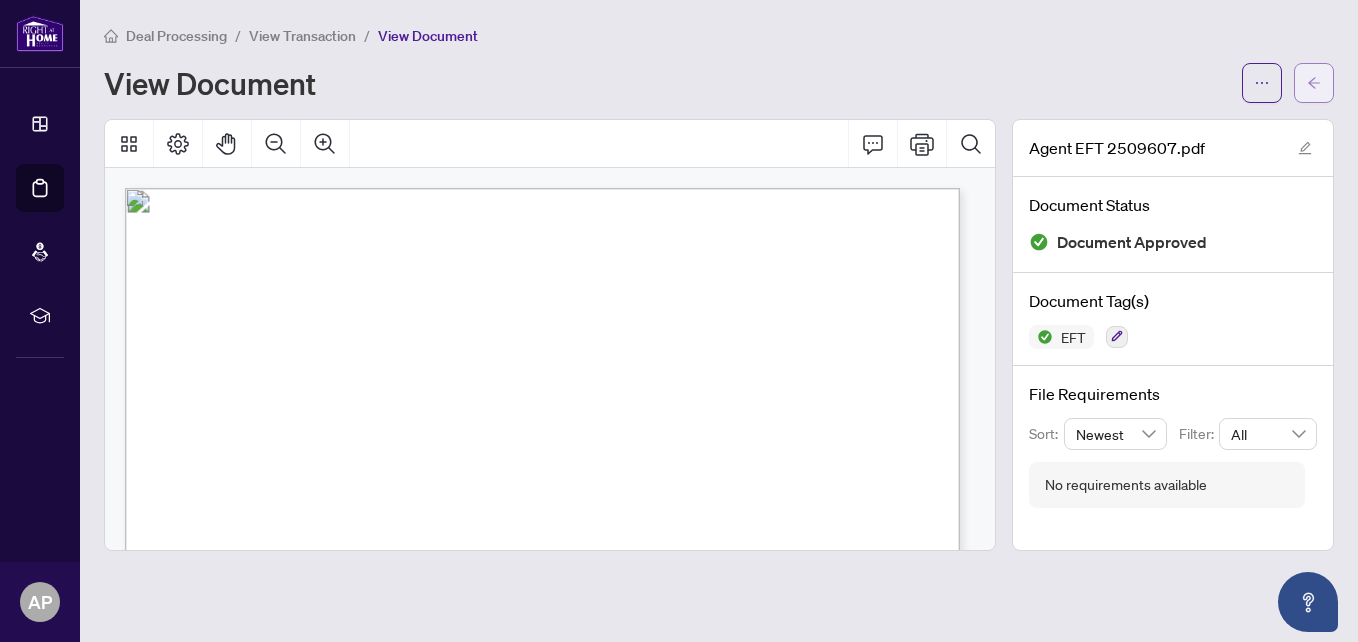 click at bounding box center [1314, 83] 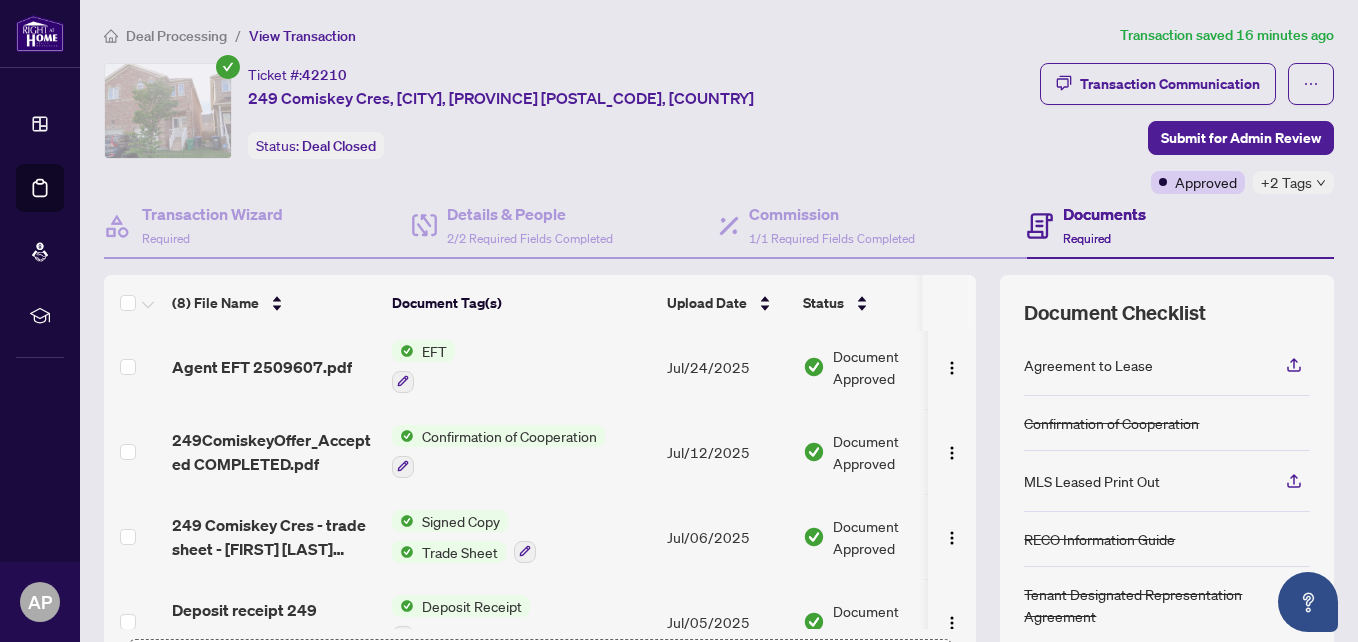 scroll, scrollTop: 0, scrollLeft: 0, axis: both 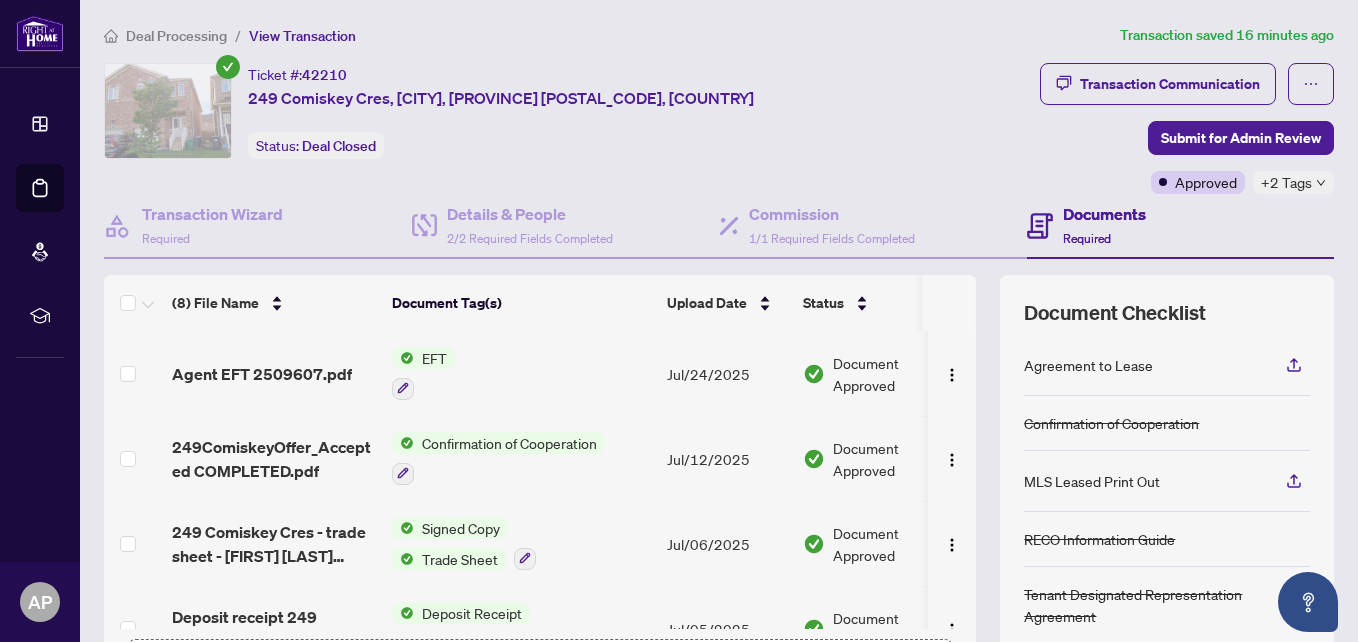 click on "Deposit Receipt" at bounding box center (521, 628) 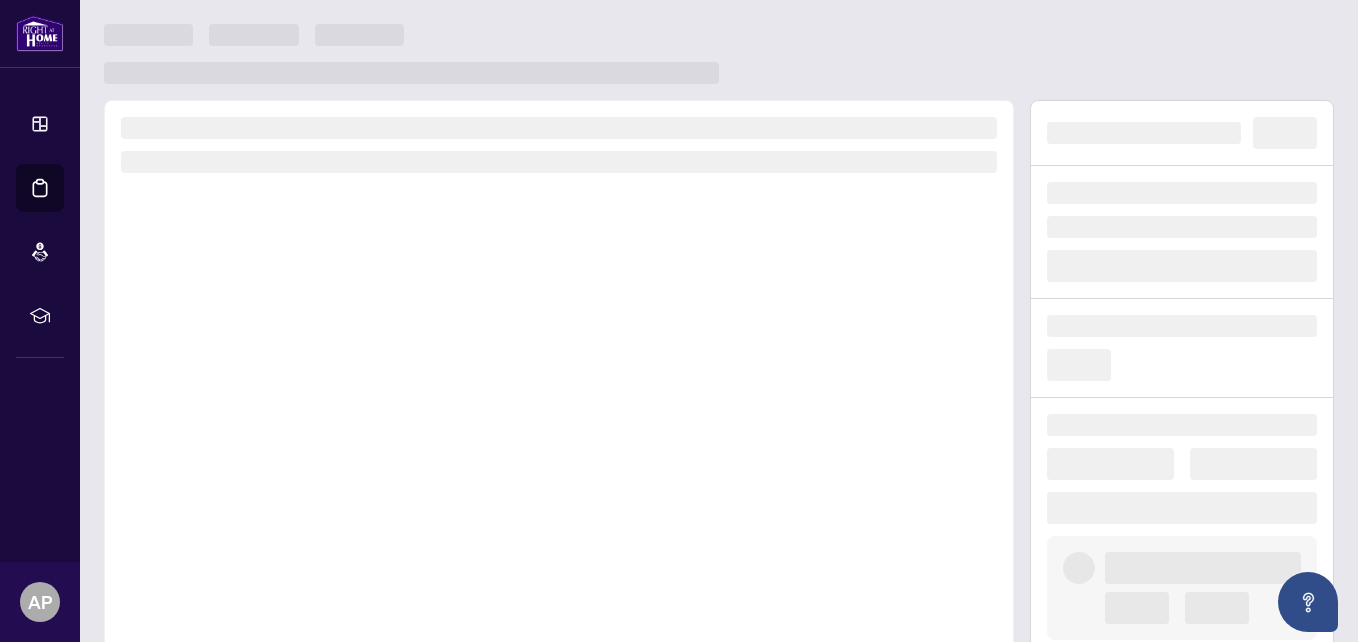 drag, startPoint x: 597, startPoint y: 601, endPoint x: 638, endPoint y: 601, distance: 41 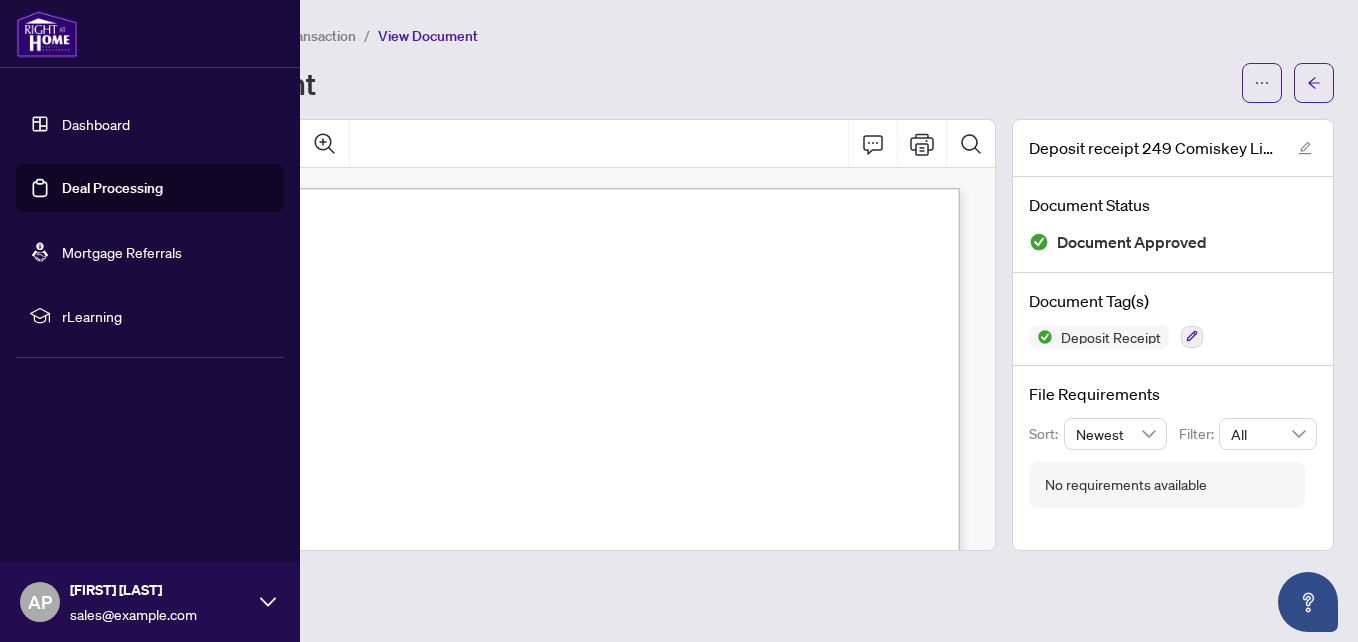 click on "Deal Processing" at bounding box center (112, 188) 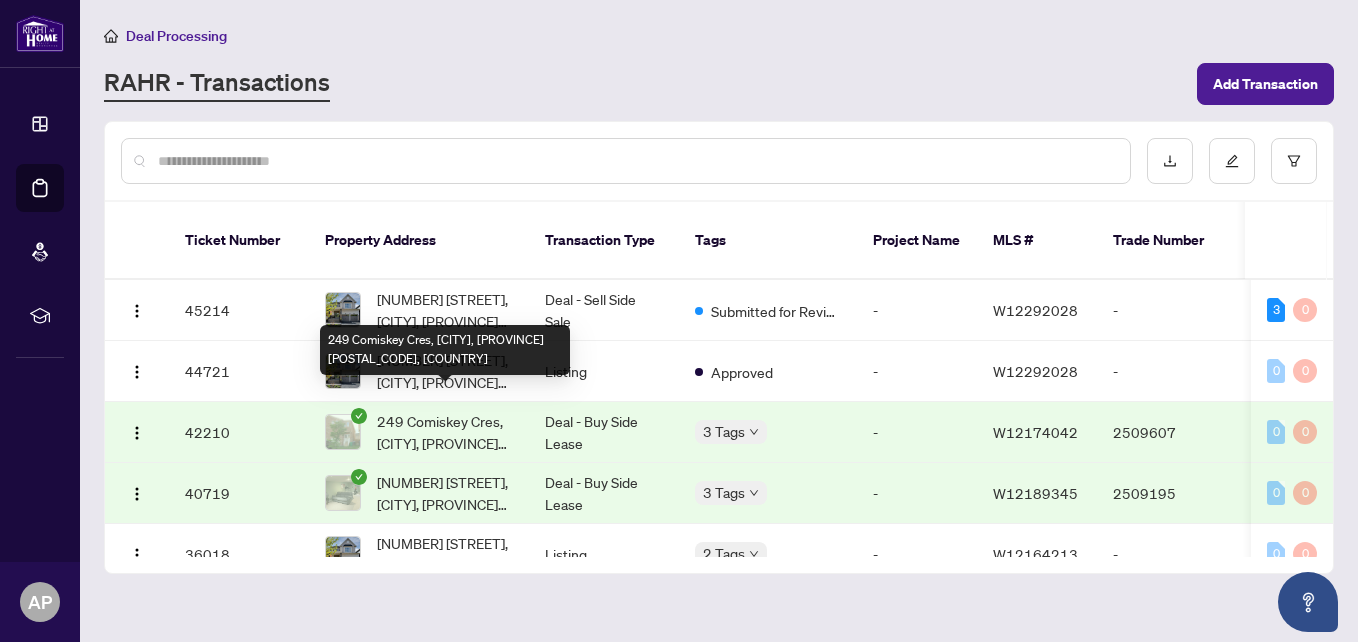 click on "249 Comiskey Cres, [CITY], [PROVINCE] [POSTAL_CODE], [COUNTRY]" at bounding box center [445, 432] 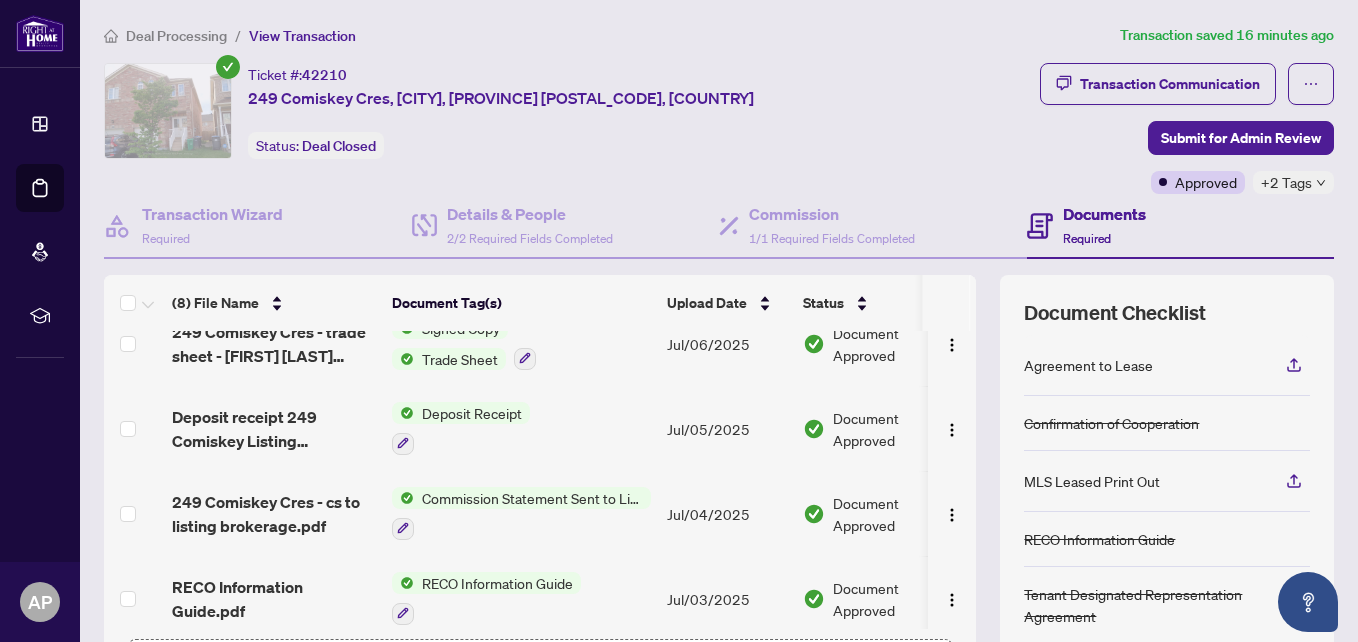 scroll, scrollTop: 0, scrollLeft: 0, axis: both 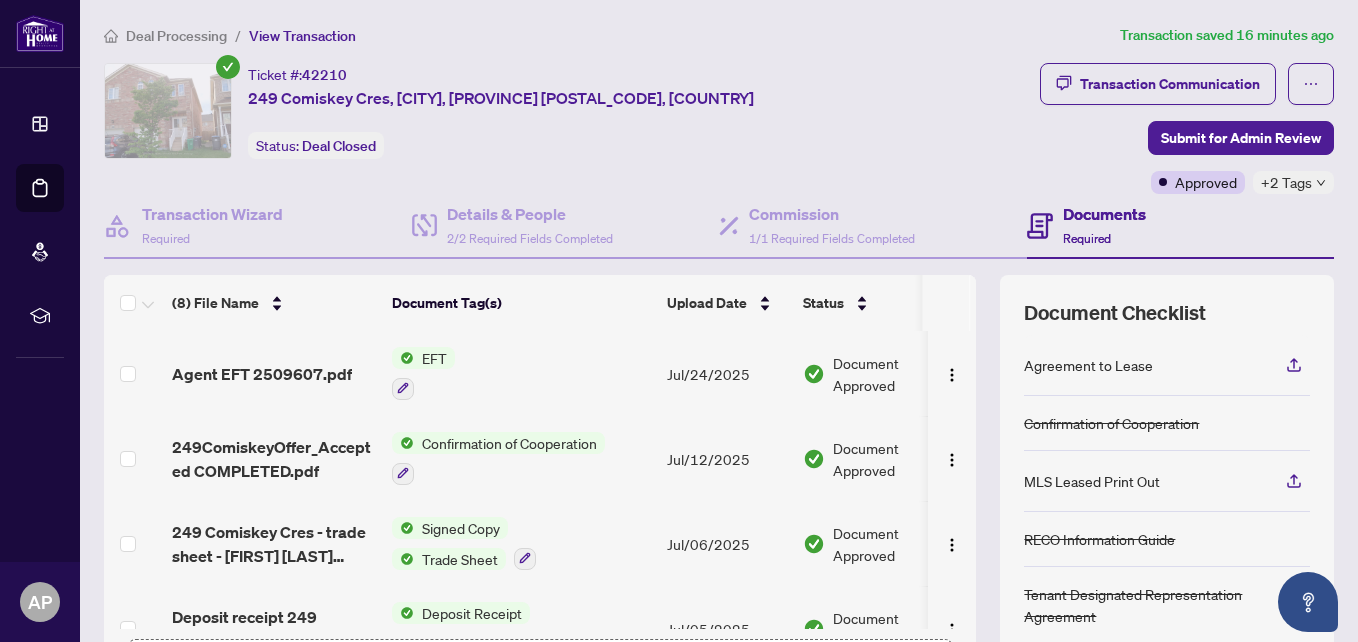 click on "EFT" at bounding box center (434, 358) 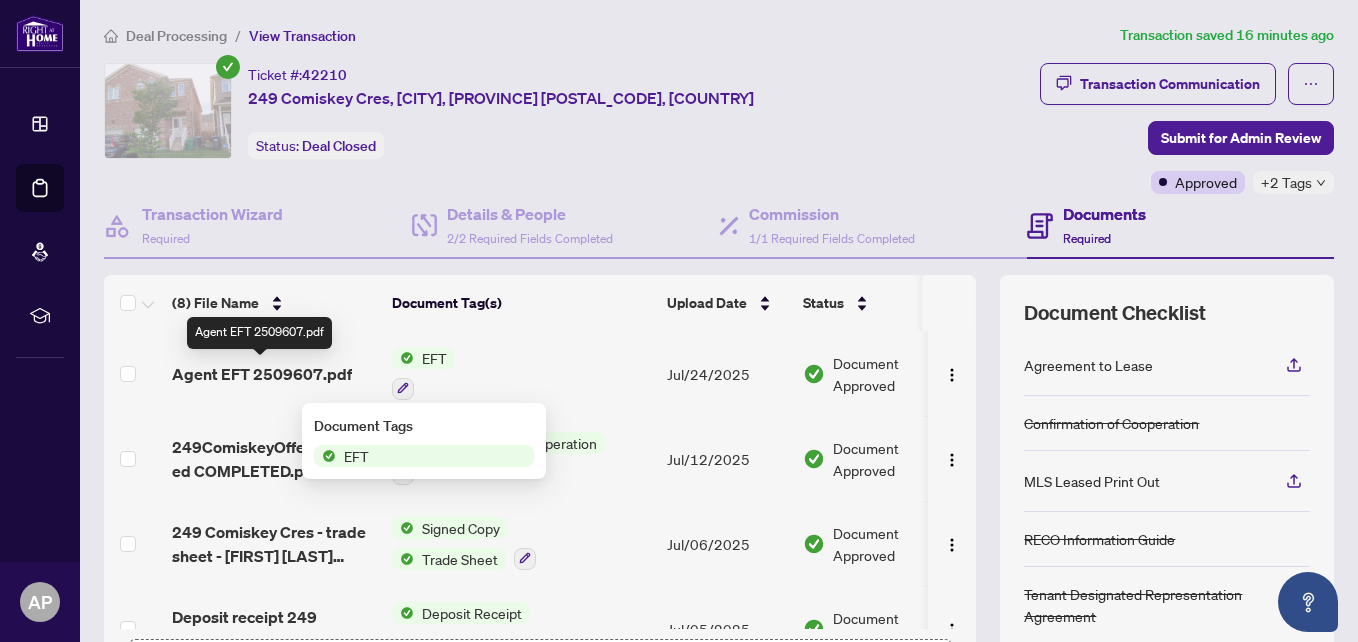 click on "Agent EFT 2509607.pdf" at bounding box center [262, 374] 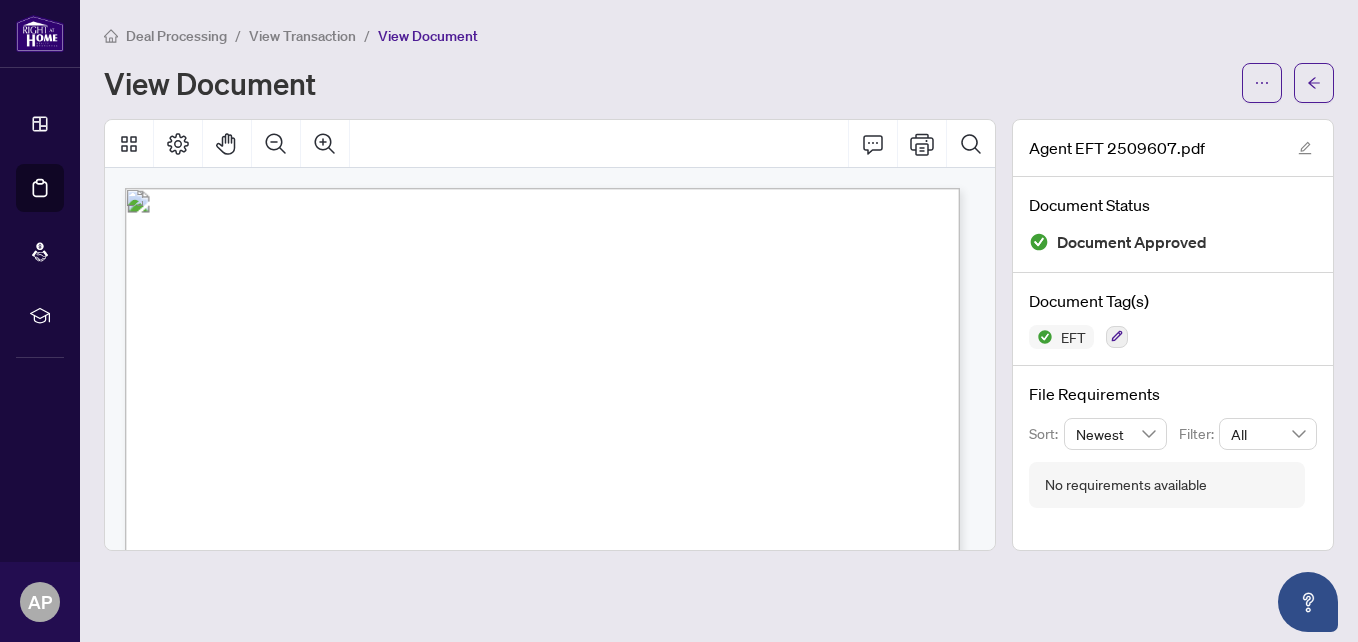 click on "Right at Home Realty
PAID BY E.F.T.
[MONTH] [DAY], [YEAR]
One Thousand Six Hundred Ninety Five and 00/100 Dollars  $****1,695.00
[FIRST] [LAST]
[NUMBER] [STREET]
[CITY] [PROVINCE] [POSTAL_CODE]
NOTE:  2509607-A 249 Comiskey Cres
DATE
AMOUNT
PAY
TO THE
ORDER
OF
4712  [FIRST] [LAST]  CHQ.#: EFT24885
[NUMBER] [STREET]  Date:[MONTH] [DAY], [YEAR]
Trade#  Property Address  Gross  Cheque Summary  Amount  To-Date
(From: 1.RBC Commission Tr)
2509607-A  249 Comiskey Cres  1,750.00  Gross Earnings  1,750.00  1,750.00
Deal Fee-Lea  -250.00  -250.00
Buyers  [FIRST] [LAST]  Platinum Fee  0.00  0.00  0.00
HST  195.00  195.00
Net Pay  1,695.00  1,695.00
4712  [FIRST] [LAST]  CHQ.#: EFT24885
[NUMBER] [STREET]  Date:[MONTH] [DAY], [YEAR]
Trade#  Property Address  Gross  Cheque Summary  Amount  To-Date
(From: 1.RBC Commission Tr)
2509607-A  249 Comiskey Cres  1,750.00  Gross Earnings  1,750.00  1,750.00
Deal Fee-Lea  -250.00  -250.00
Buyers  [FIRST] [LAST]  Platinum Fee  0.00" at bounding box center [694, 925] 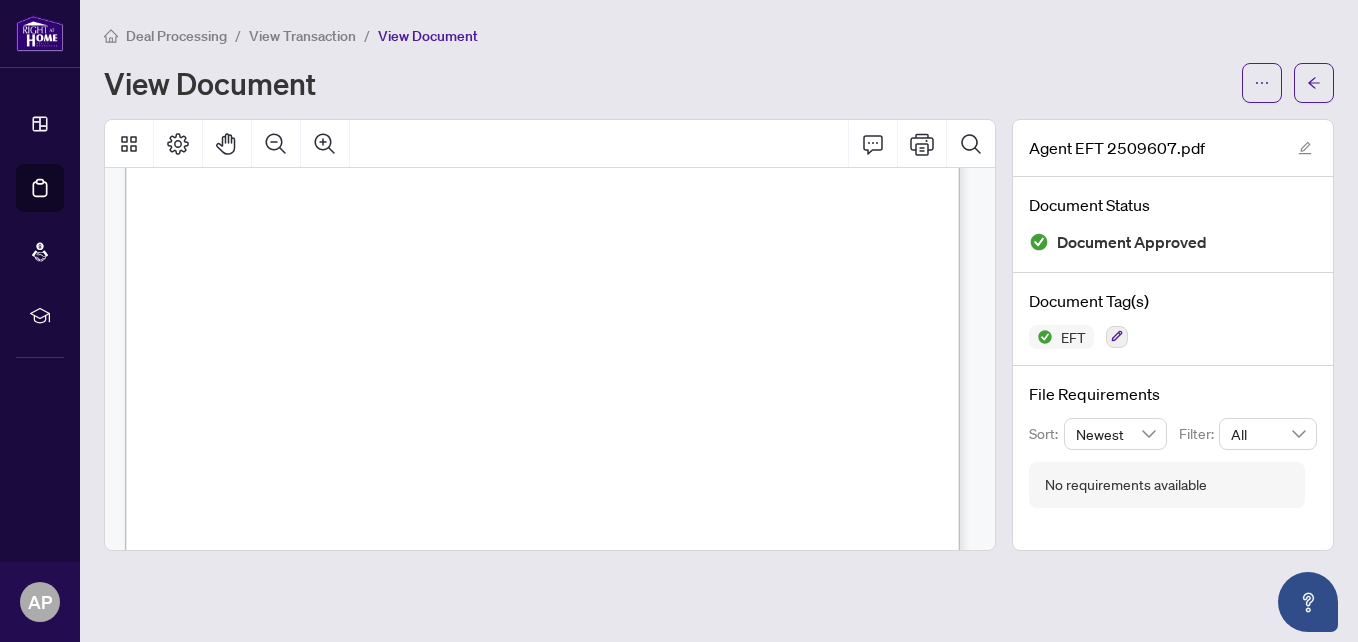 scroll, scrollTop: 0, scrollLeft: 0, axis: both 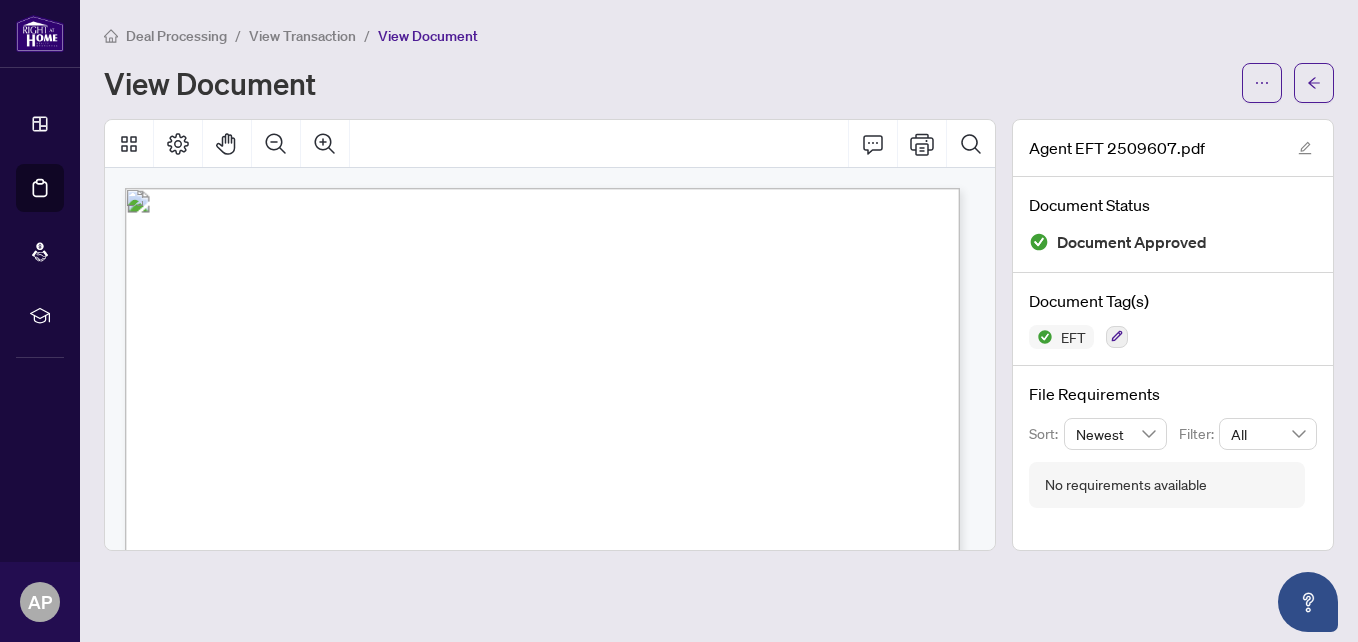 click on "Right at Home Realty
PAID BY E.F.T.
[MONTH] [DAY], [YEAR]
One Thousand Six Hundred Ninety Five and 00/100 Dollars  $****1,695.00
[FIRST] [LAST]
[NUMBER] [STREET]
[CITY] [PROVINCE] [POSTAL_CODE]
NOTE:  2509607-A 249 Comiskey Cres
DATE
AMOUNT
PAY
TO THE
ORDER
OF
4712  [FIRST] [LAST]  CHQ.#: EFT24885
[NUMBER] [STREET]  Date:[MONTH] [DAY], [YEAR]
Trade#  Property Address  Gross  Cheque Summary  Amount  To-Date
(From: 1.RBC Commission Tr)
2509607-A  249 Comiskey Cres  1,750.00  Gross Earnings  1,750.00  1,750.00
Deal Fee-Lea  -250.00  -250.00
Buyers  [FIRST] [LAST]  Platinum Fee  0.00  0.00  0.00
HST  195.00  195.00
Net Pay  1,695.00  1,695.00
4712  [FIRST] [LAST]  CHQ.#: EFT24885
[NUMBER] [STREET]  Date:[MONTH] [DAY], [YEAR]
Trade#  Property Address  Gross  Cheque Summary  Amount  To-Date
(From: 1.RBC Commission Tr)
2509607-A  249 Comiskey Cres  1,750.00  Gross Earnings  1,750.00  1,750.00
Deal Fee-Lea  -250.00  -250.00
Buyers  [FIRST] [LAST]  Platinum Fee  0.00" at bounding box center (694, 925) 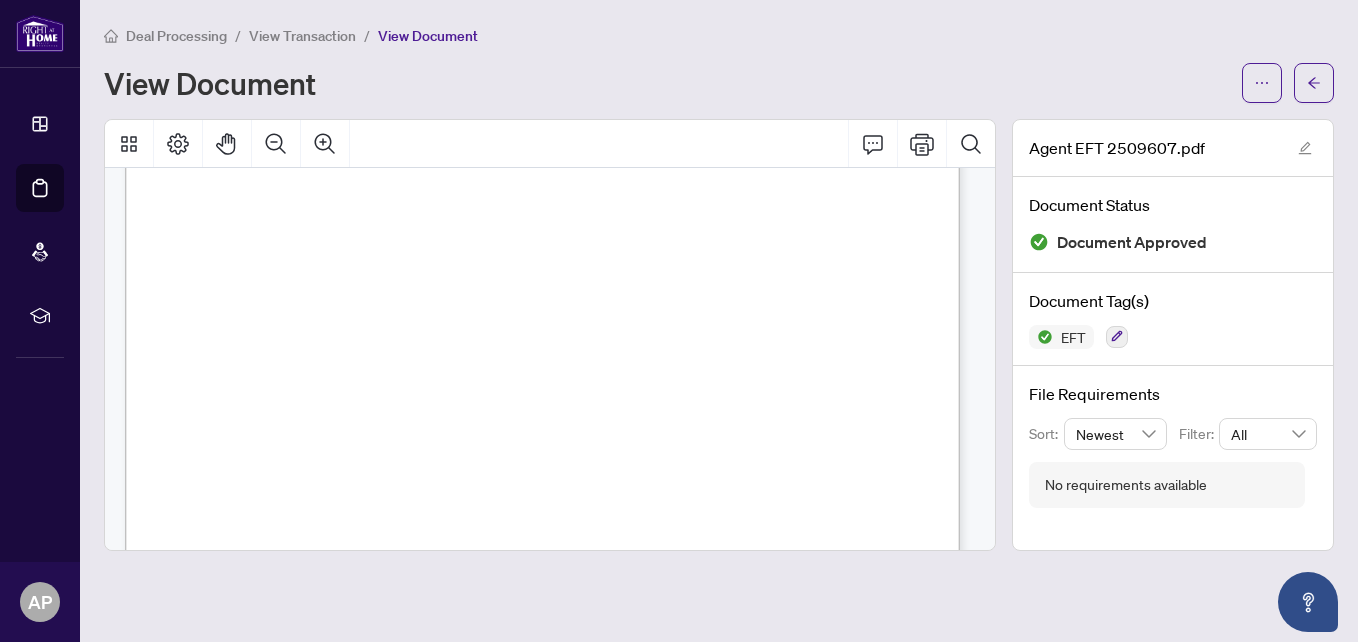 scroll, scrollTop: 639, scrollLeft: 0, axis: vertical 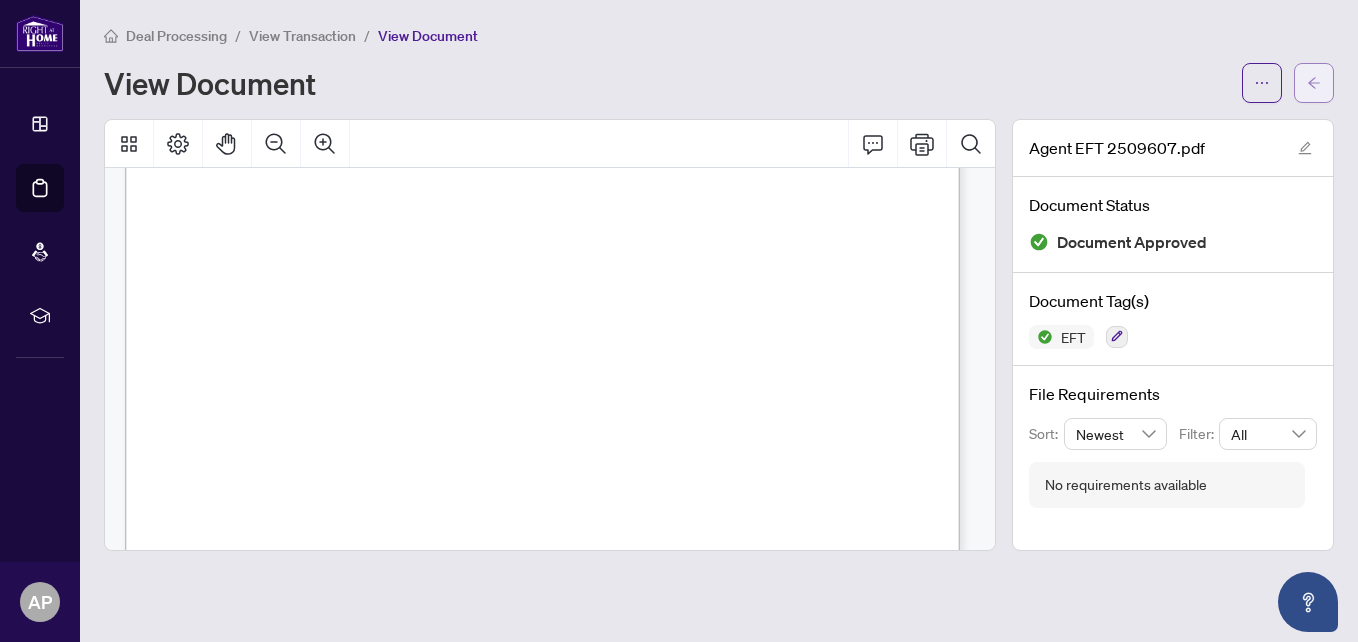click at bounding box center [1314, 83] 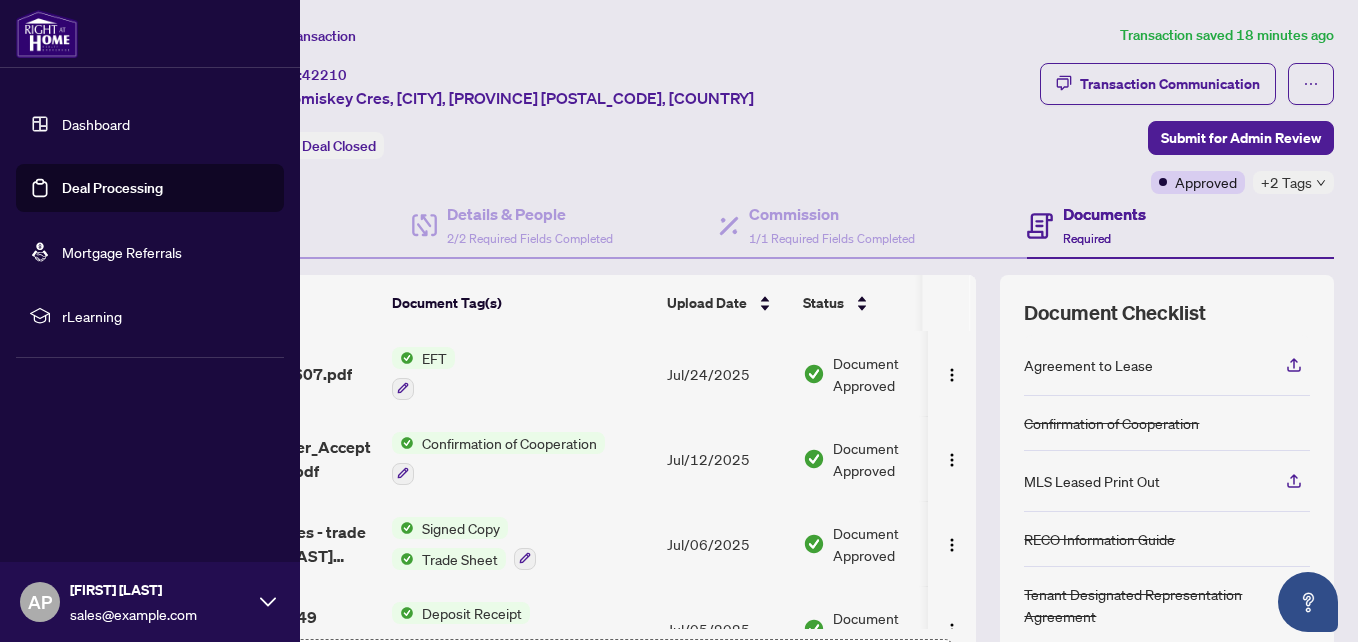 click on "AP" at bounding box center (40, 602) 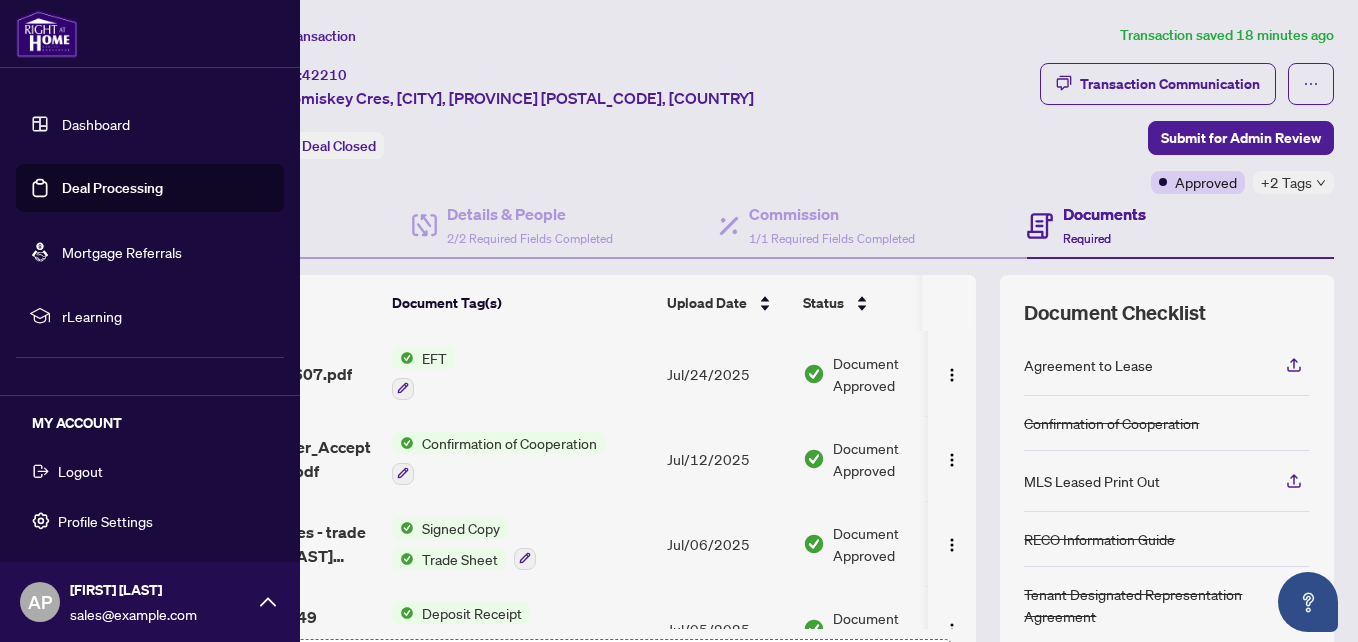 click on "Logout" at bounding box center [80, 471] 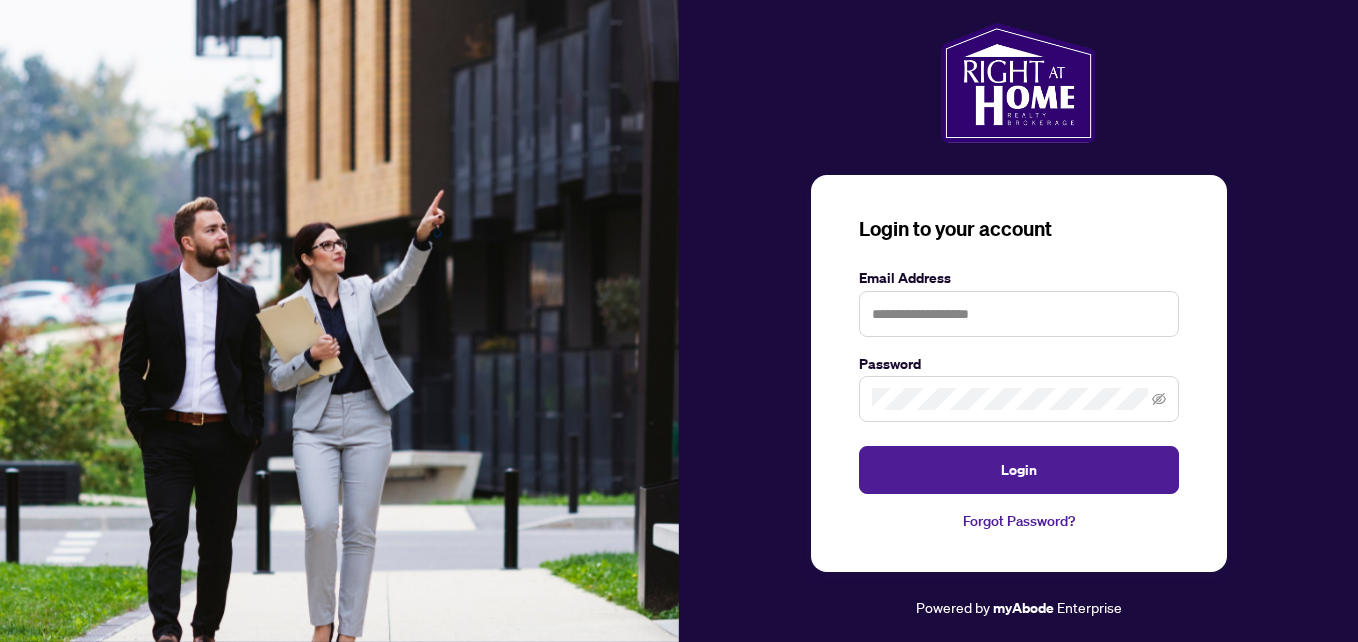 drag, startPoint x: 84, startPoint y: 474, endPoint x: 84, endPoint y: 461, distance: 13 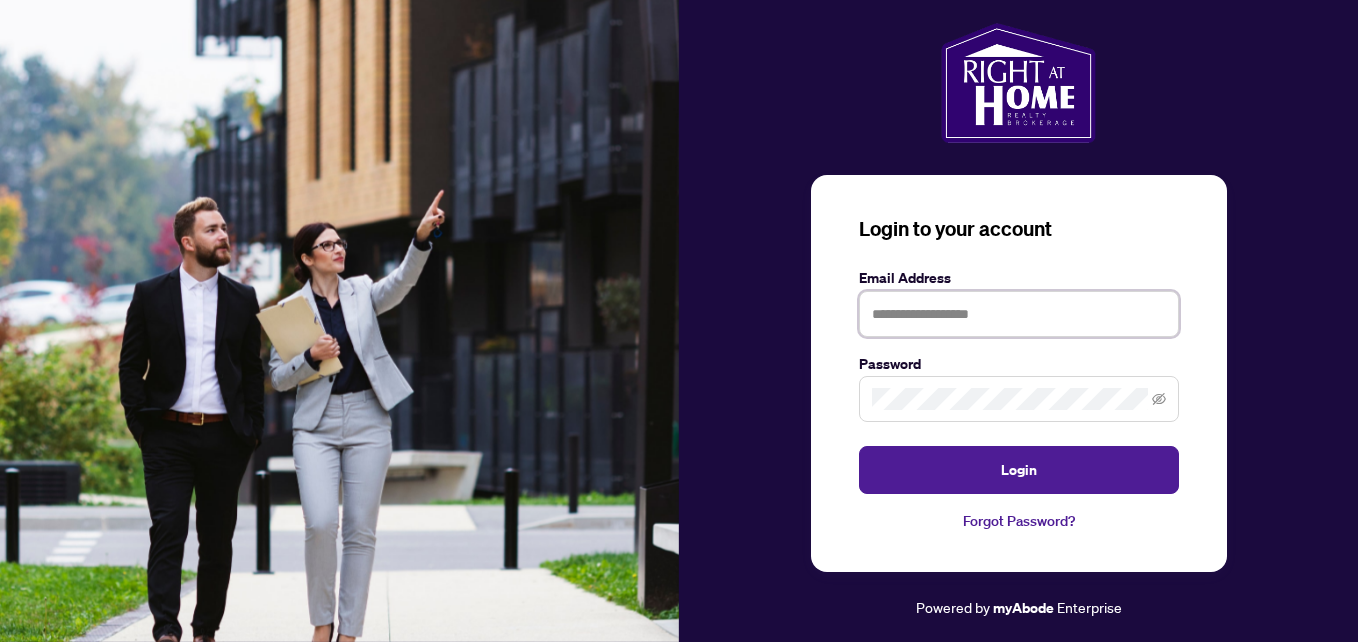type on "**********" 